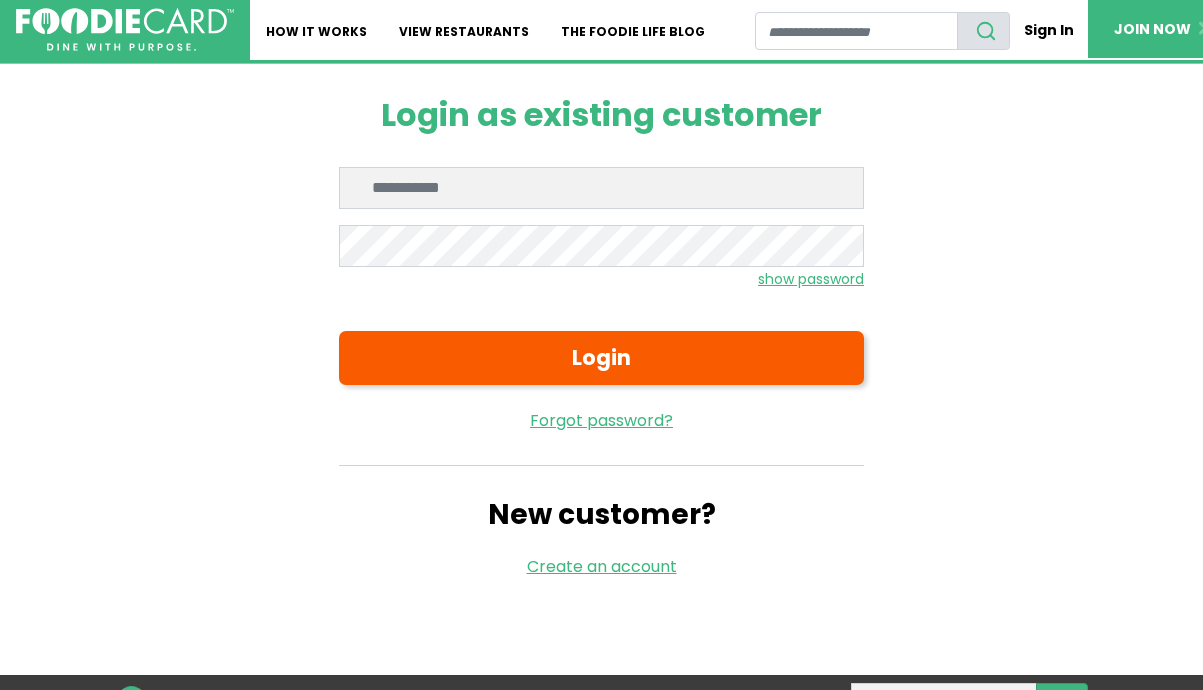 scroll, scrollTop: 0, scrollLeft: 0, axis: both 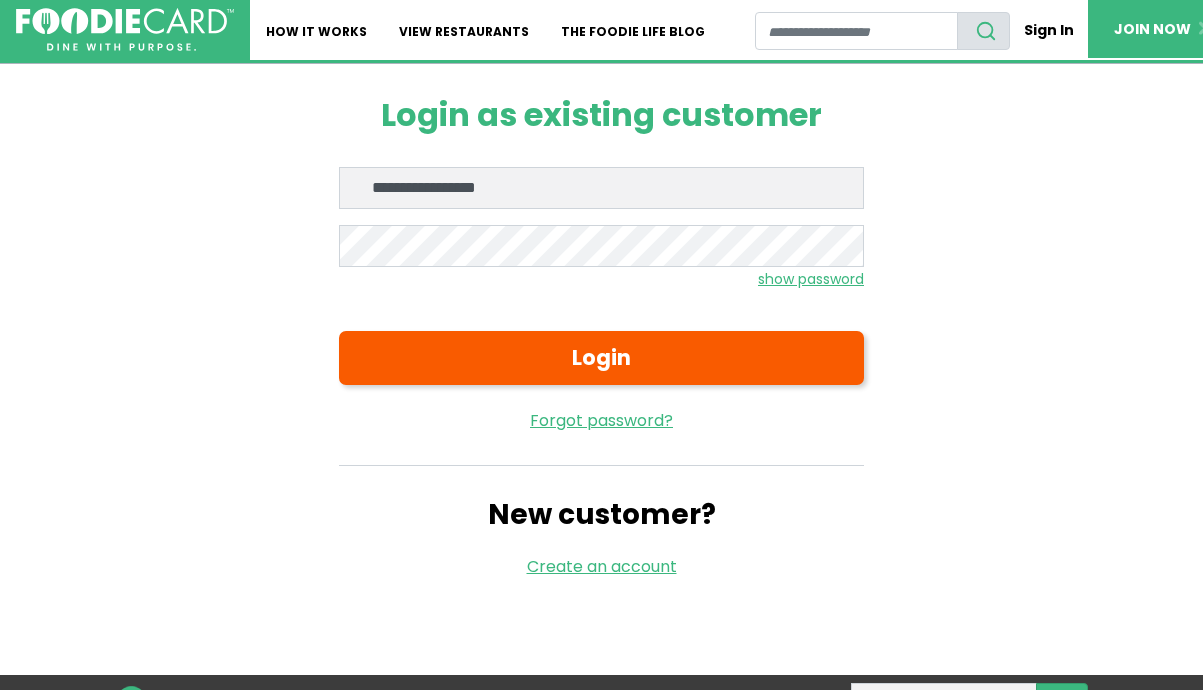 type on "**********" 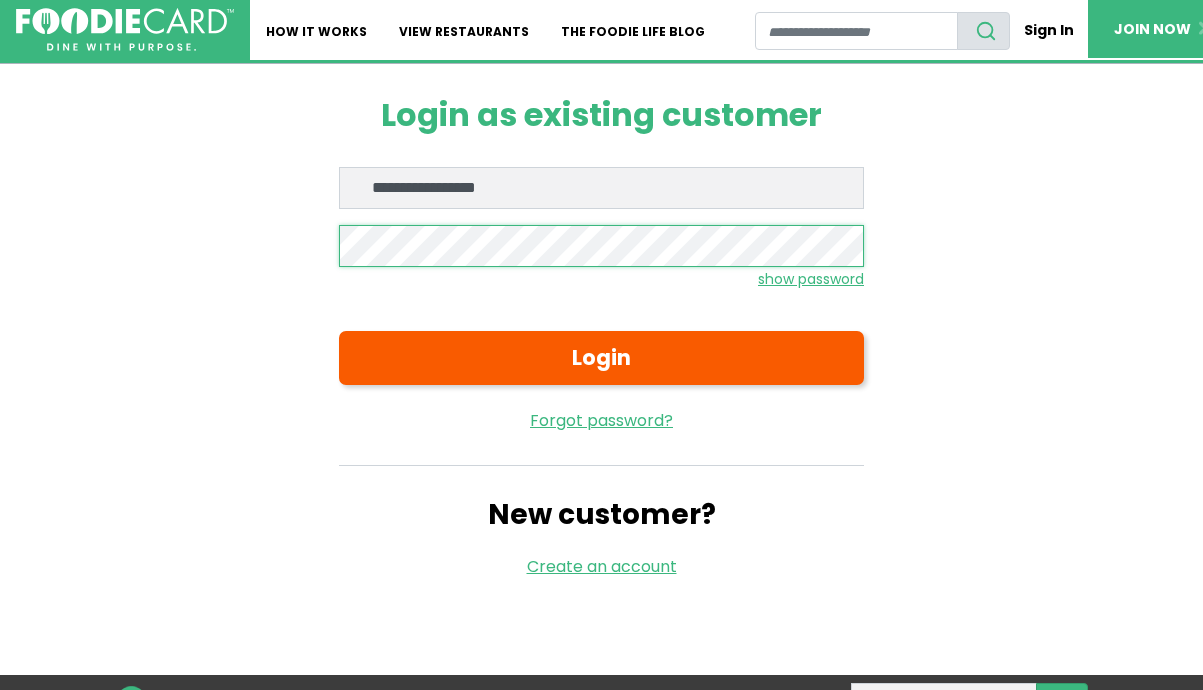click on "Login" at bounding box center (601, 358) 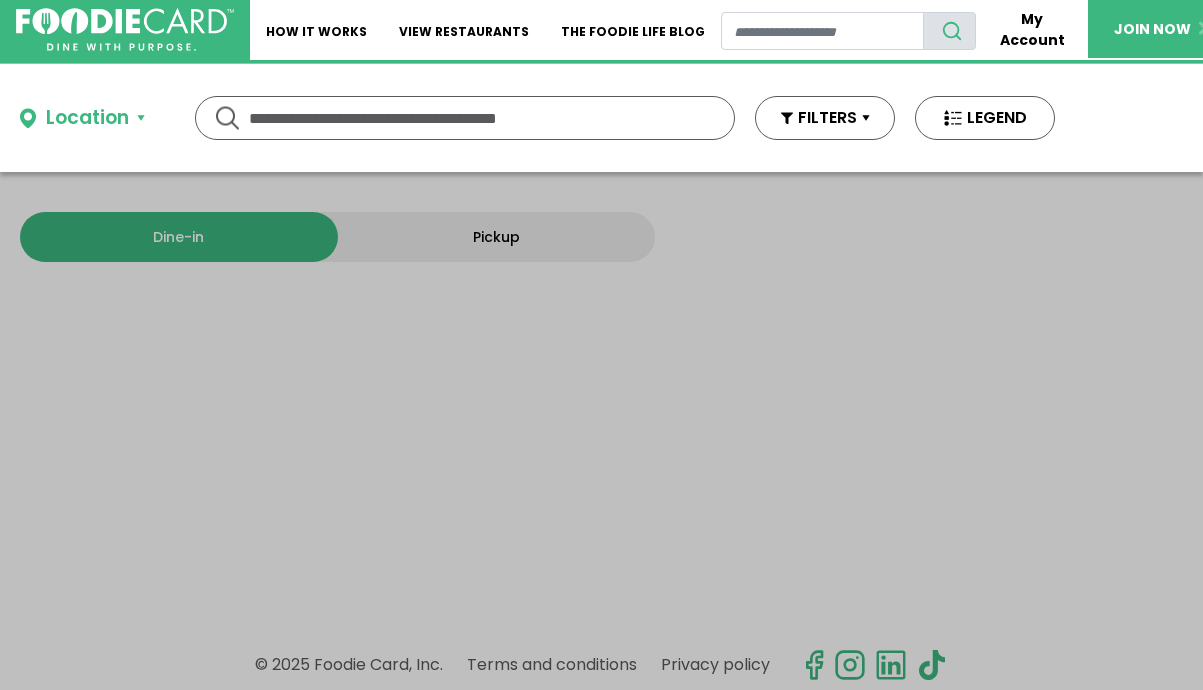 scroll, scrollTop: 0, scrollLeft: 0, axis: both 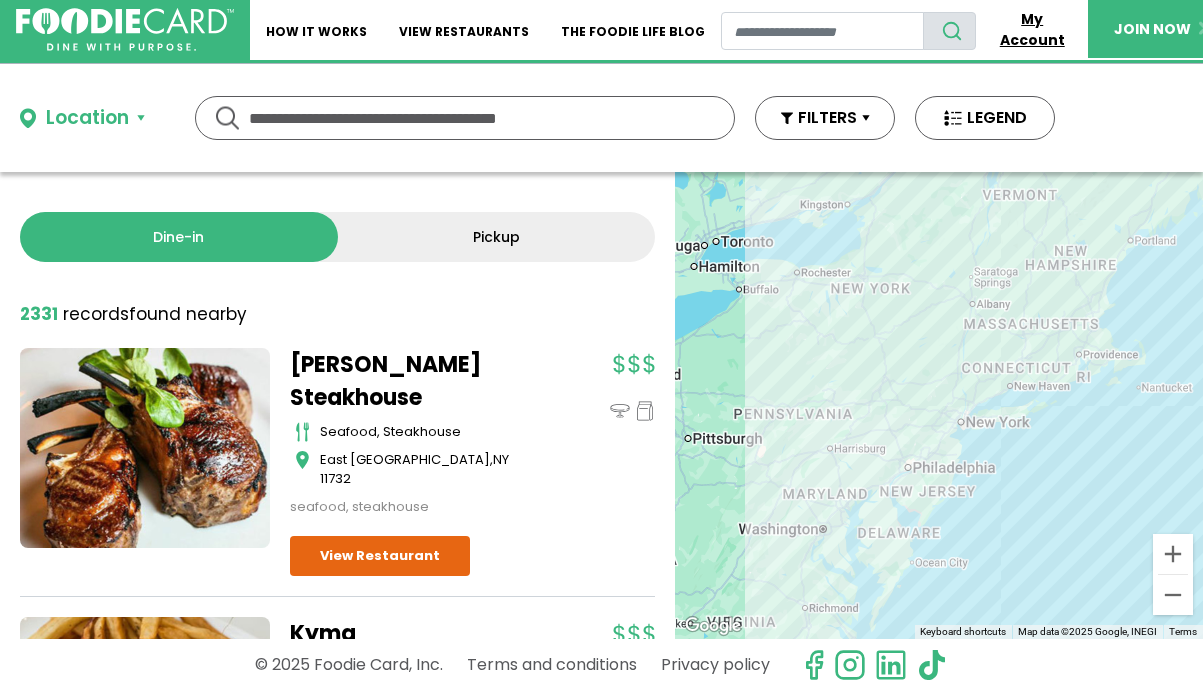 click on "My Account" at bounding box center [1032, 30] 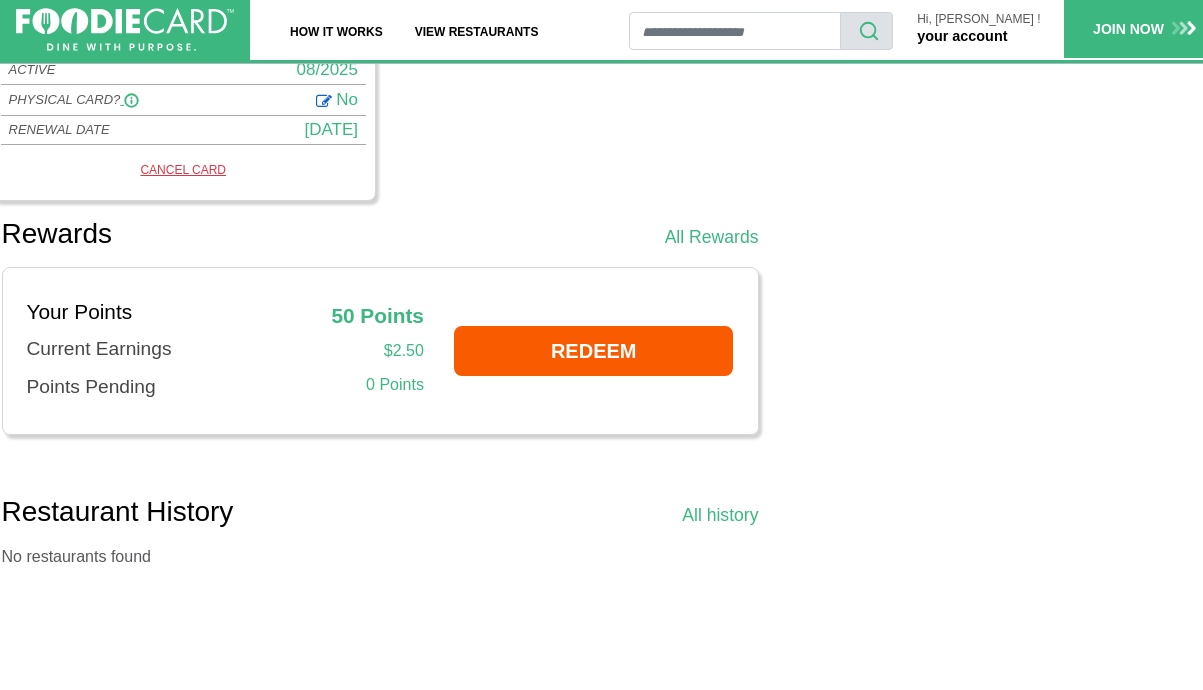 scroll, scrollTop: 1373, scrollLeft: 0, axis: vertical 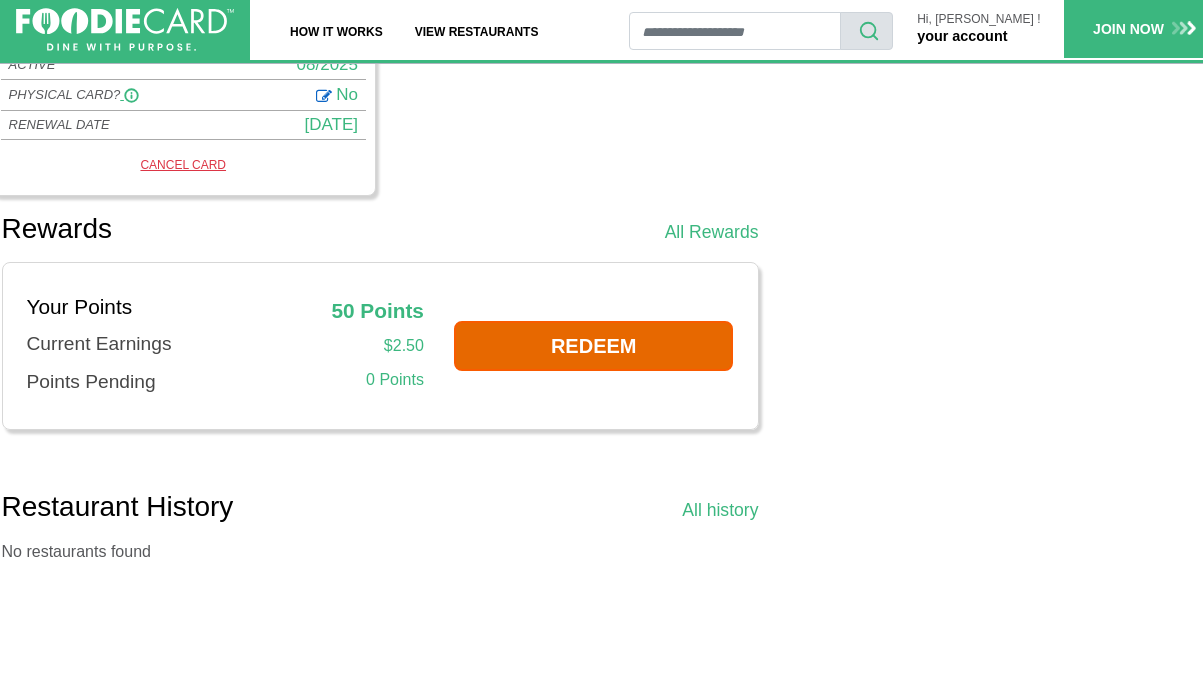 click on "REDEEM" at bounding box center [594, 346] 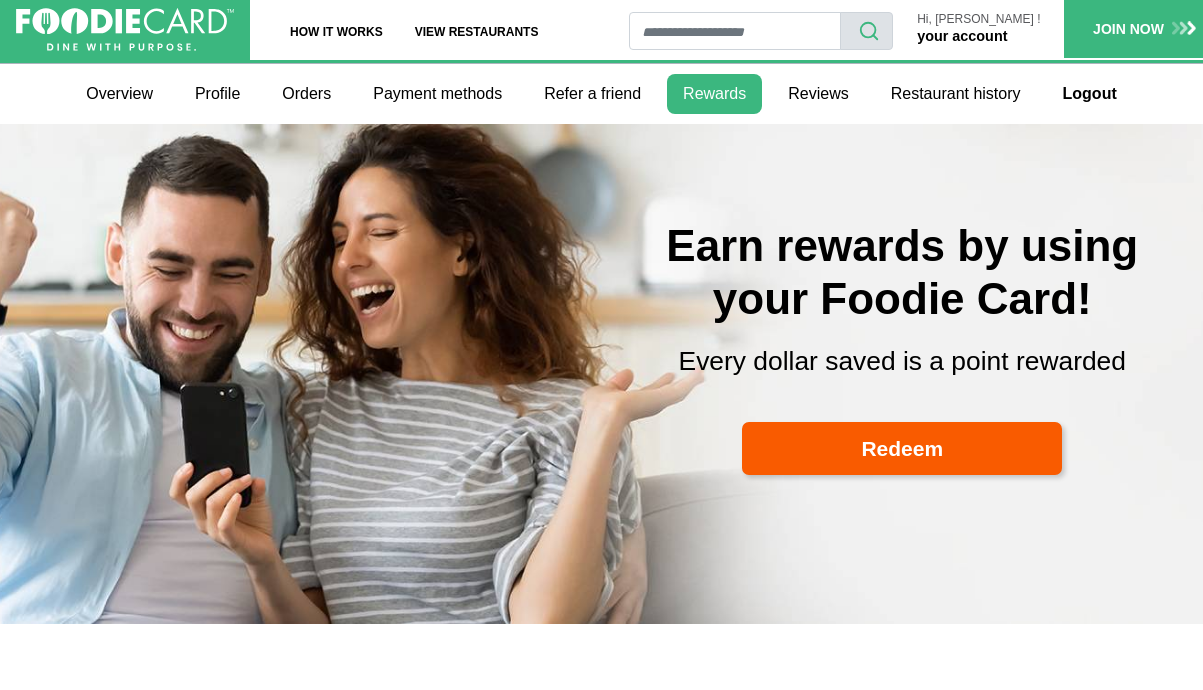scroll, scrollTop: 0, scrollLeft: 0, axis: both 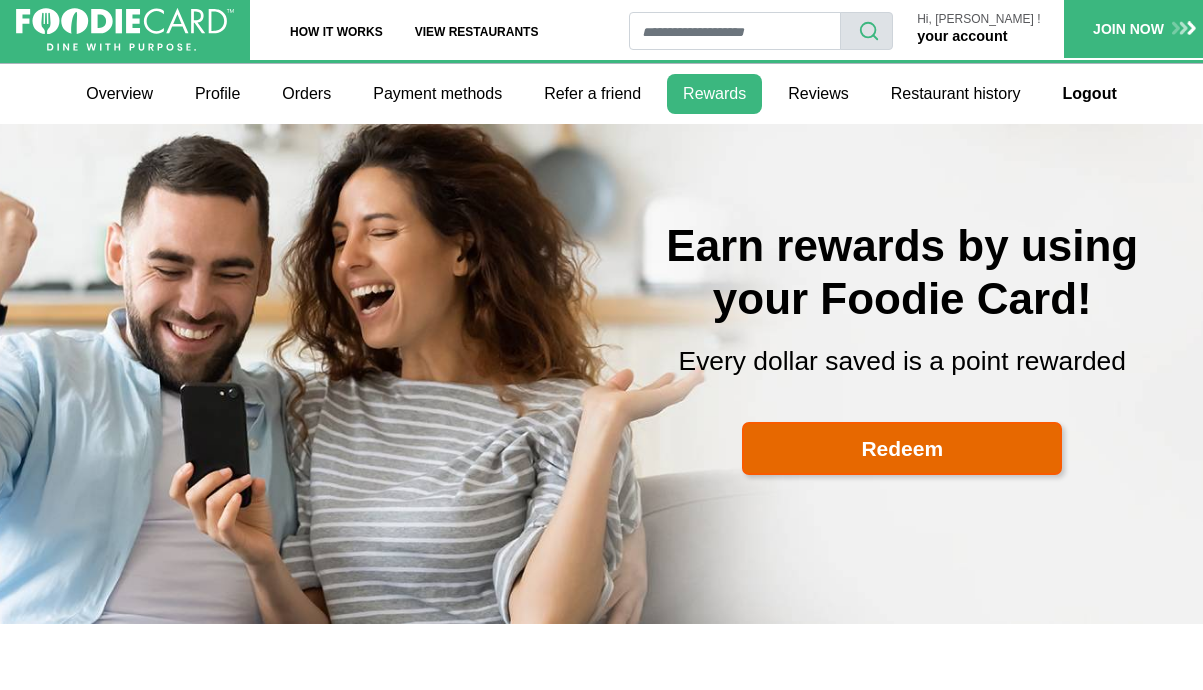 click on "Redeem" at bounding box center (902, 449) 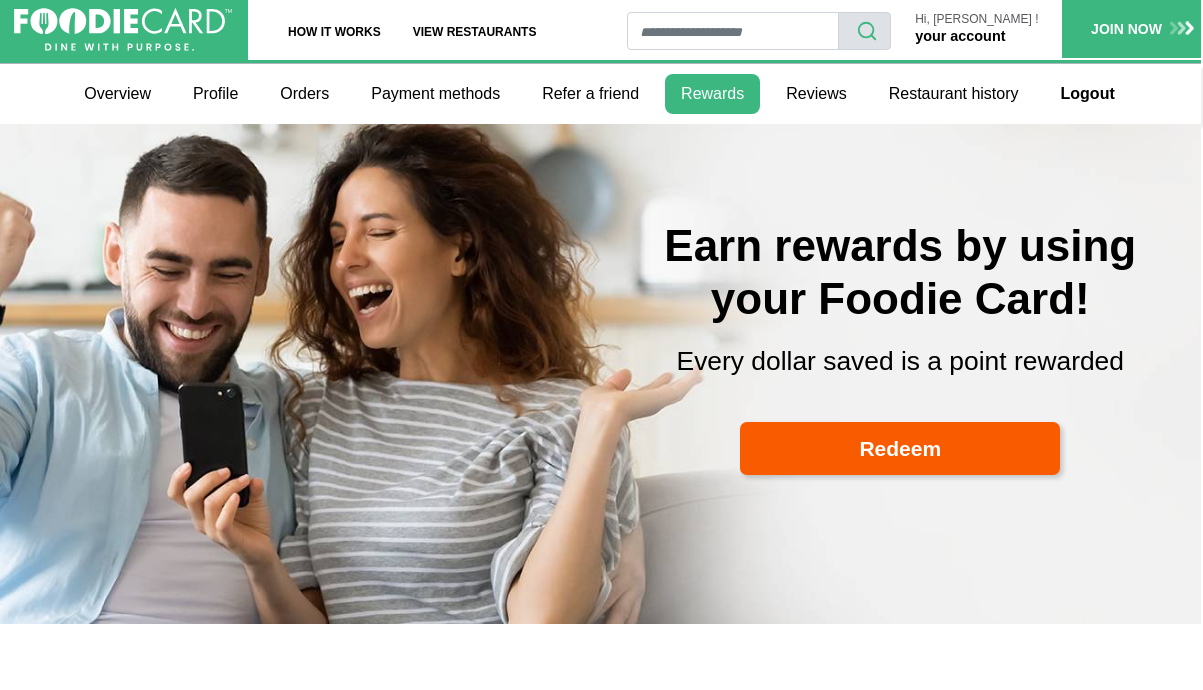 scroll, scrollTop: 0, scrollLeft: 2, axis: horizontal 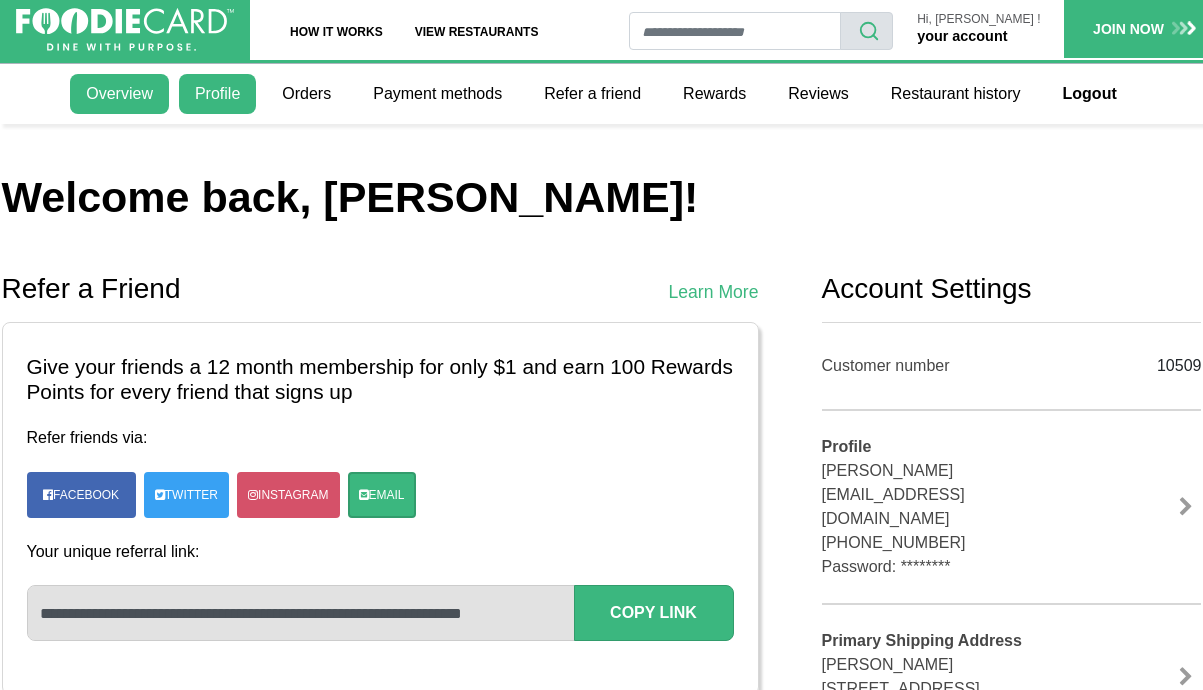 click on "Profile" at bounding box center [217, 94] 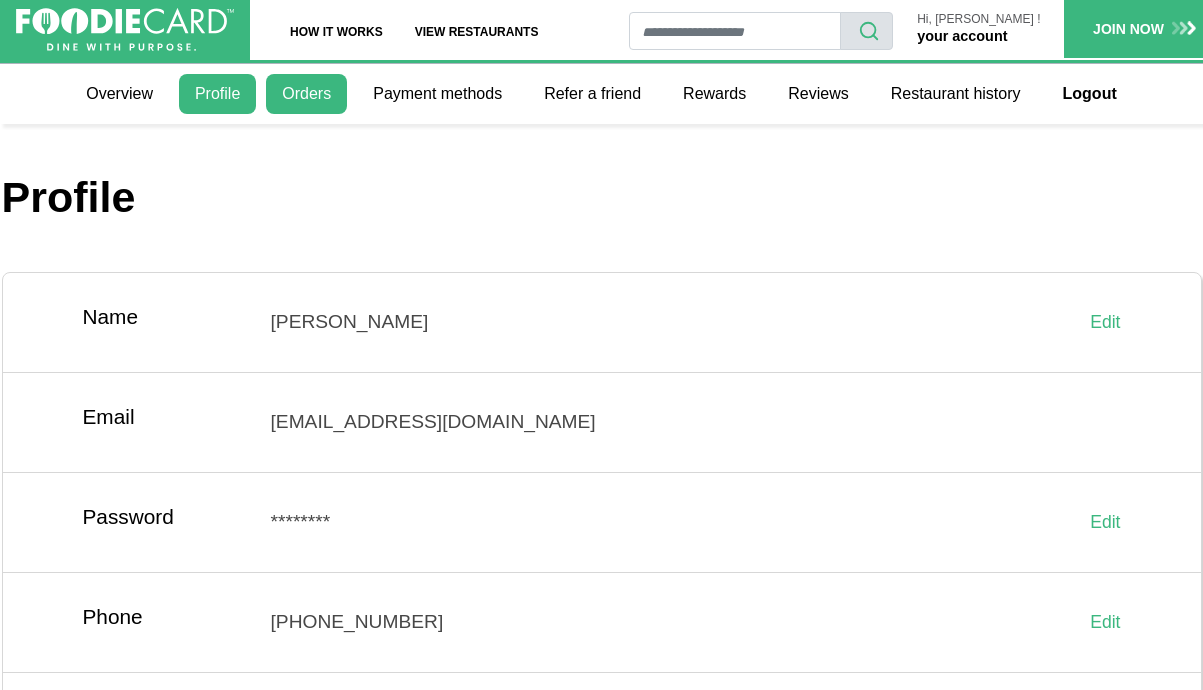 scroll, scrollTop: 0, scrollLeft: 0, axis: both 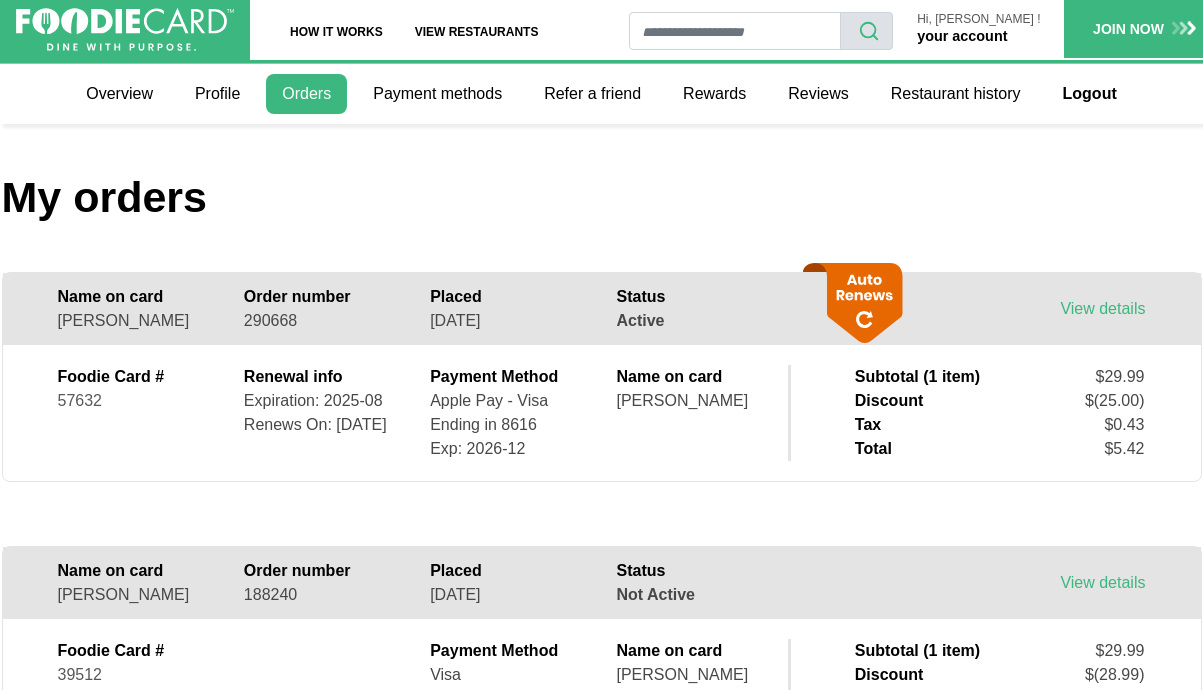 click 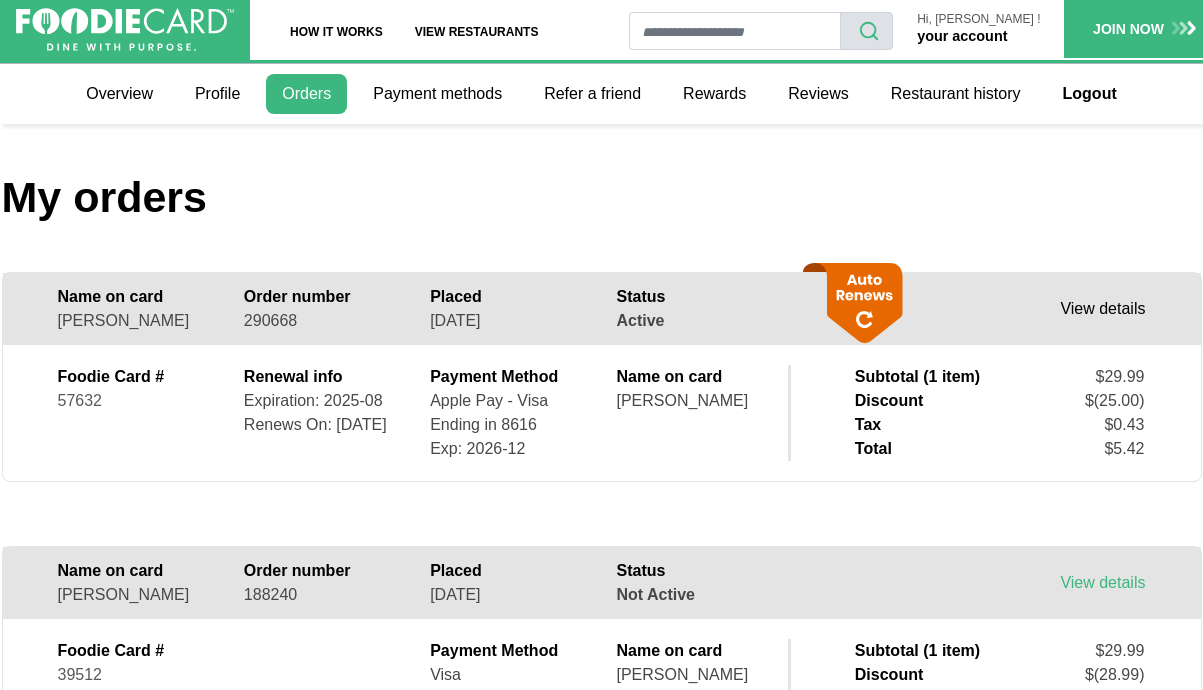 scroll, scrollTop: 0, scrollLeft: 0, axis: both 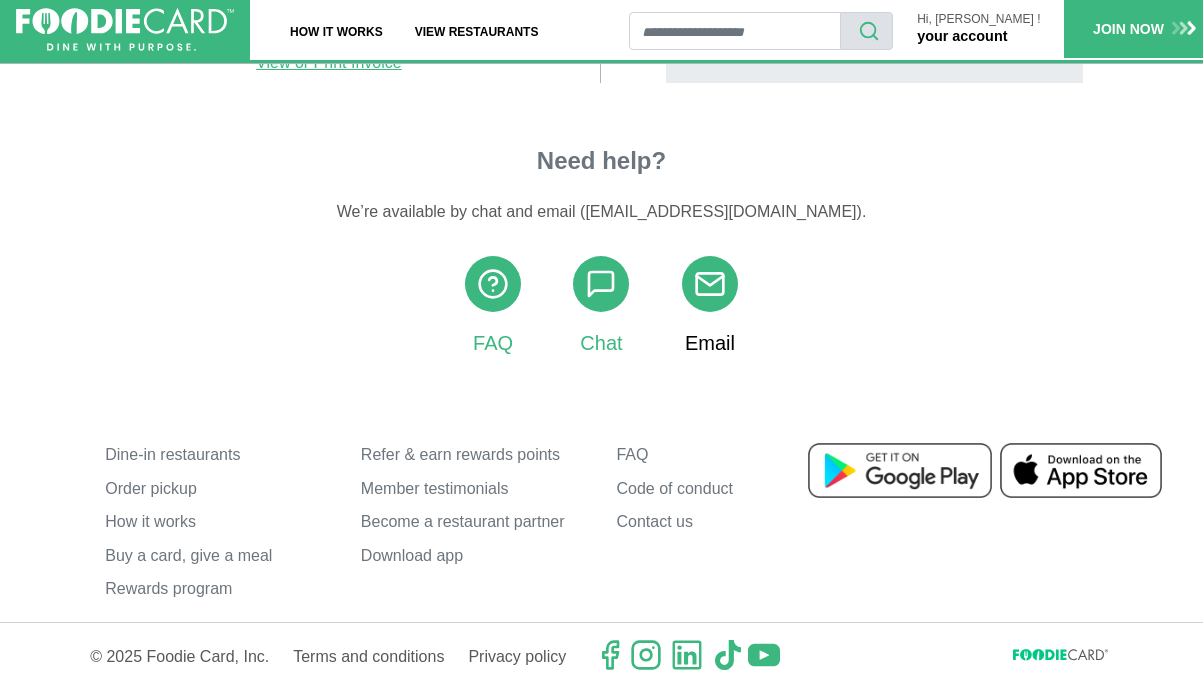 click 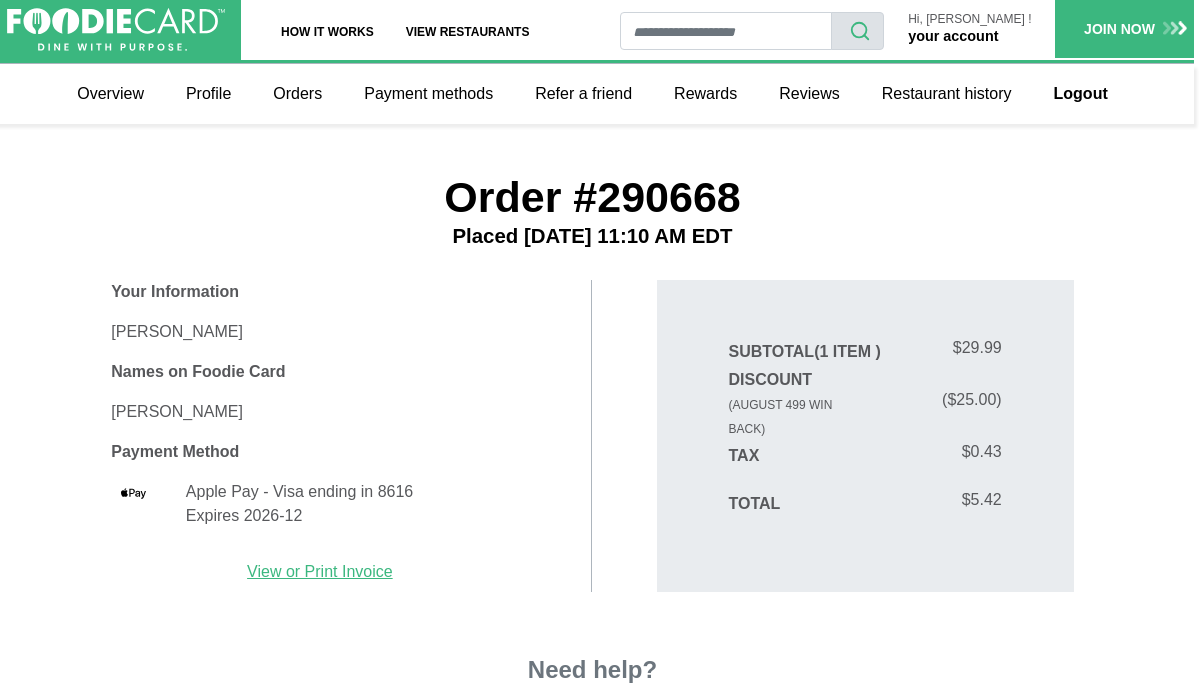 scroll, scrollTop: 0, scrollLeft: 9, axis: horizontal 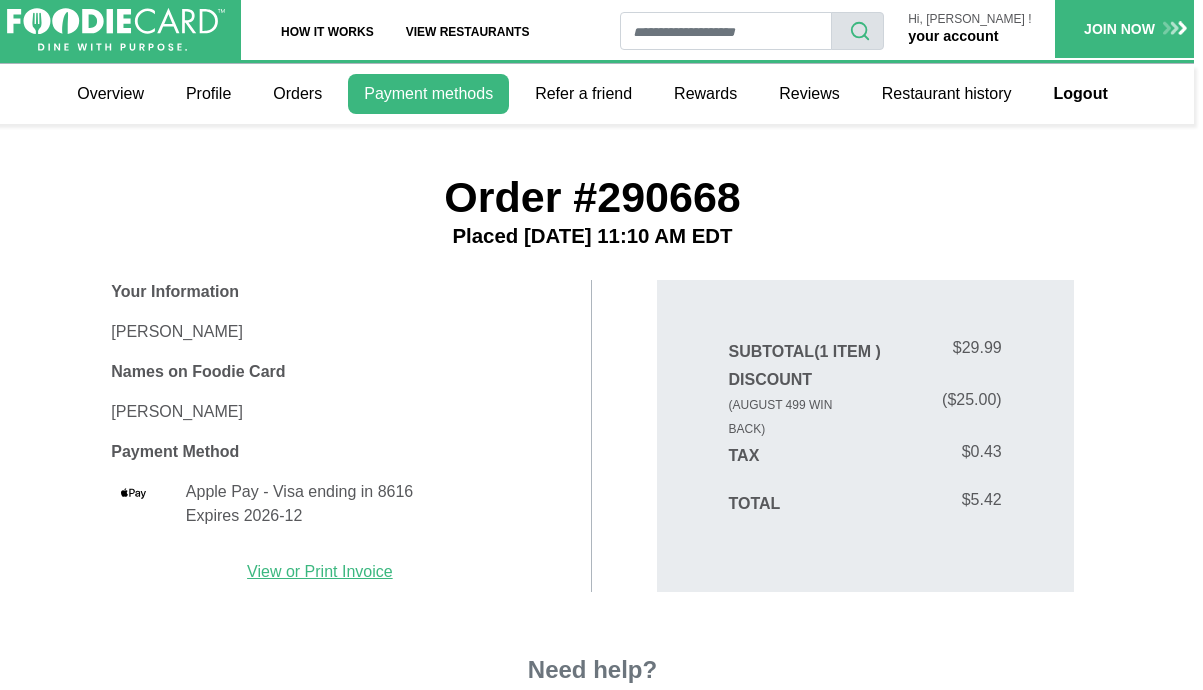 click on "Payment methods" at bounding box center (428, 94) 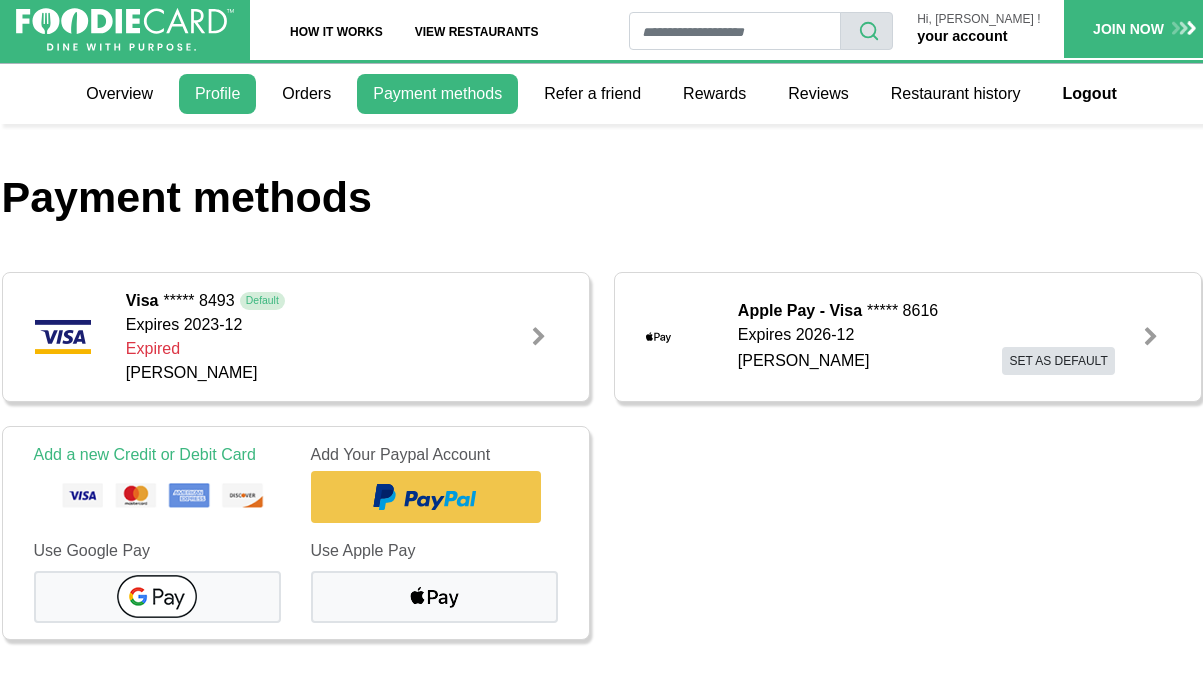 scroll, scrollTop: 0, scrollLeft: 0, axis: both 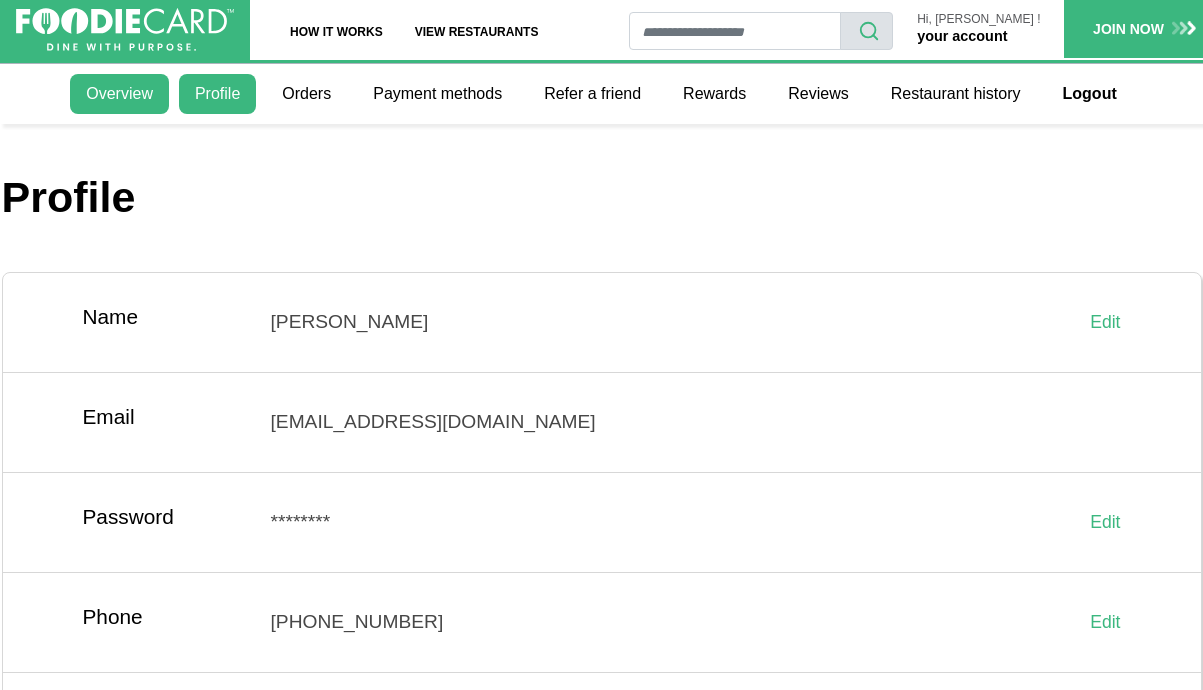 click on "Overview" at bounding box center [119, 94] 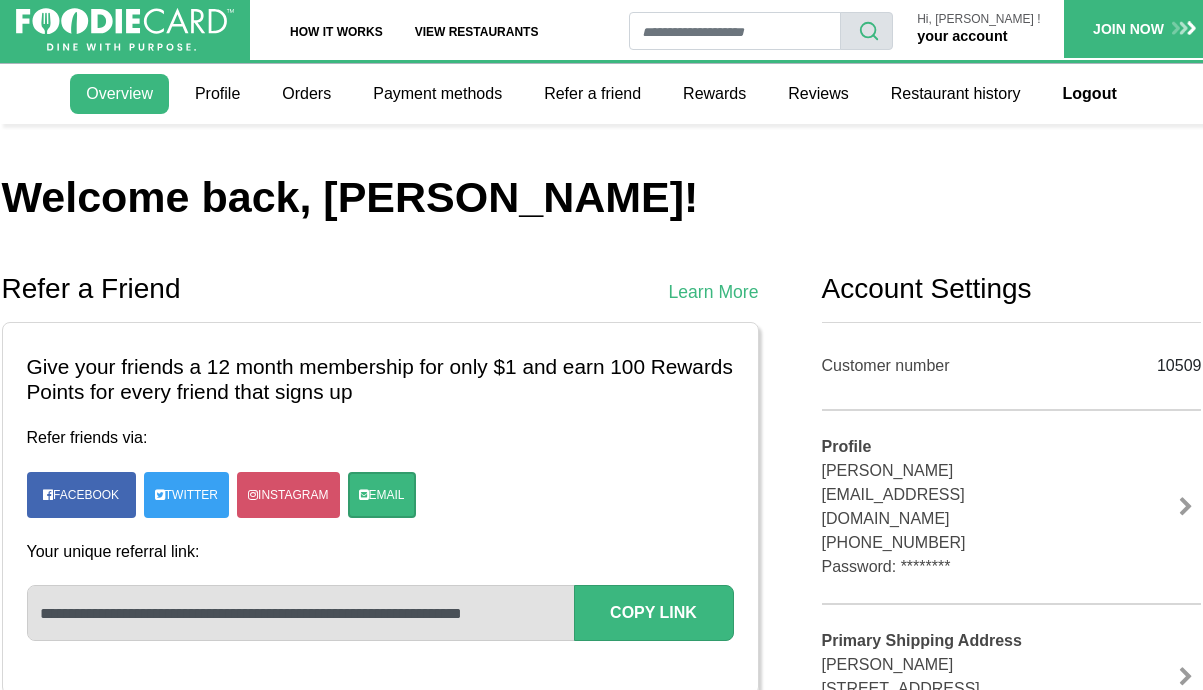 scroll, scrollTop: 0, scrollLeft: 0, axis: both 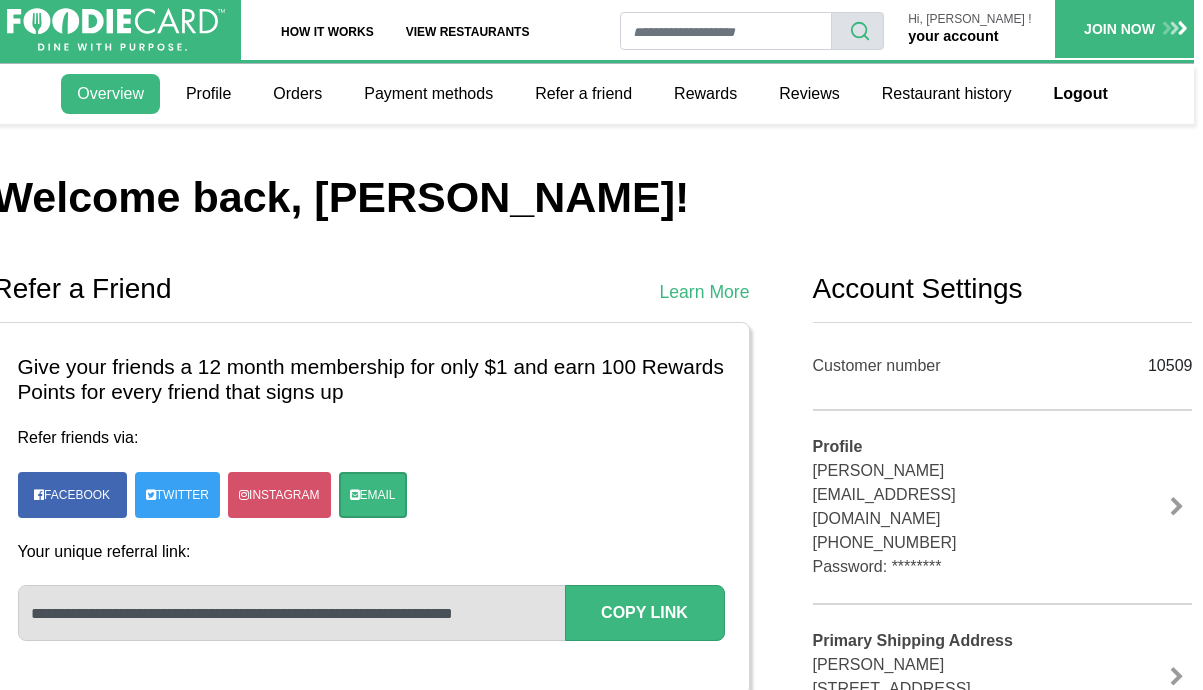 click on "Customer number
10509" at bounding box center [1003, 366] 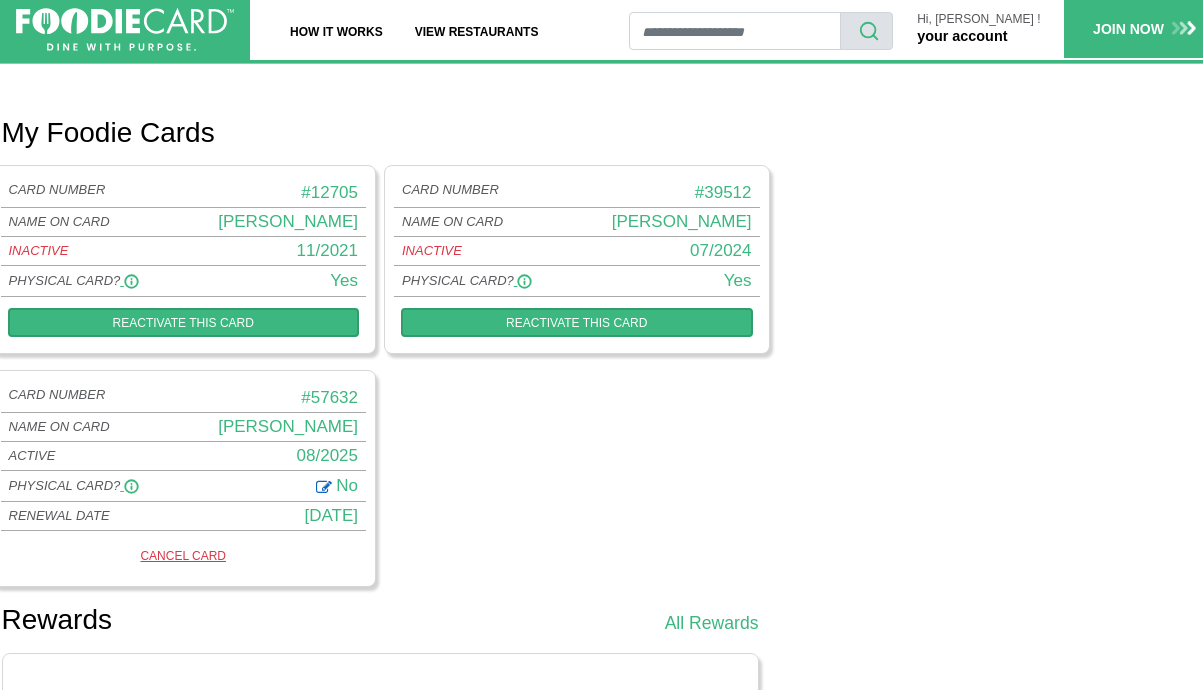 scroll, scrollTop: 983, scrollLeft: 0, axis: vertical 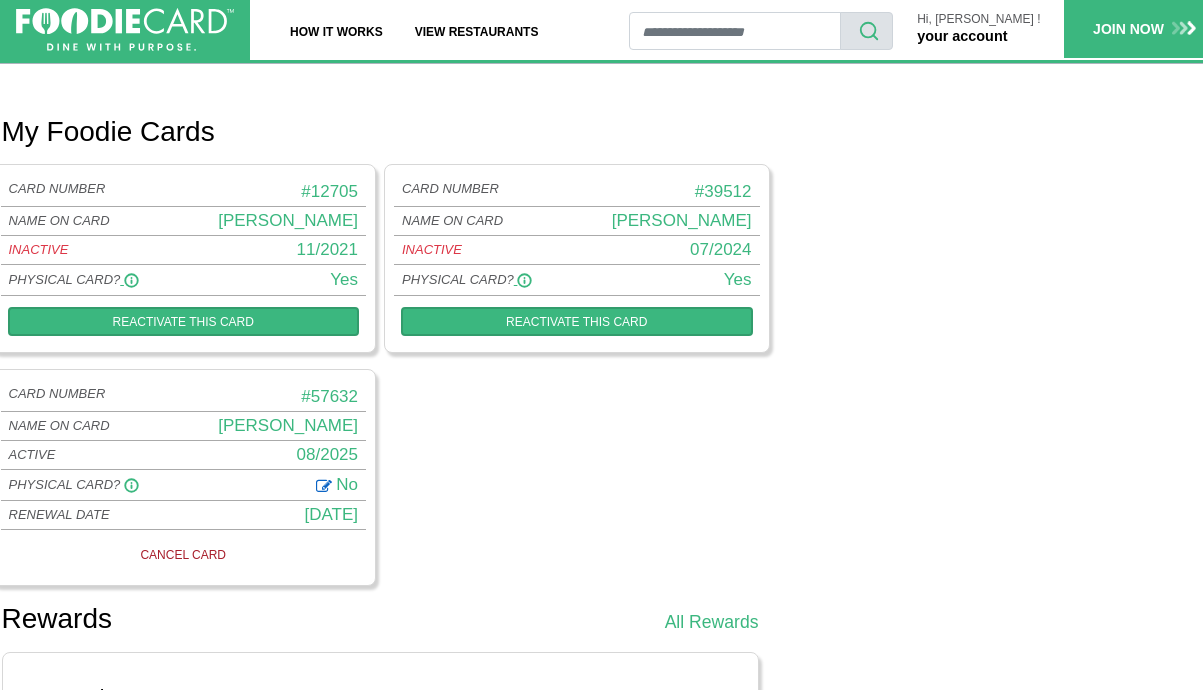 click on "CANCEL CARD" at bounding box center [184, 555] 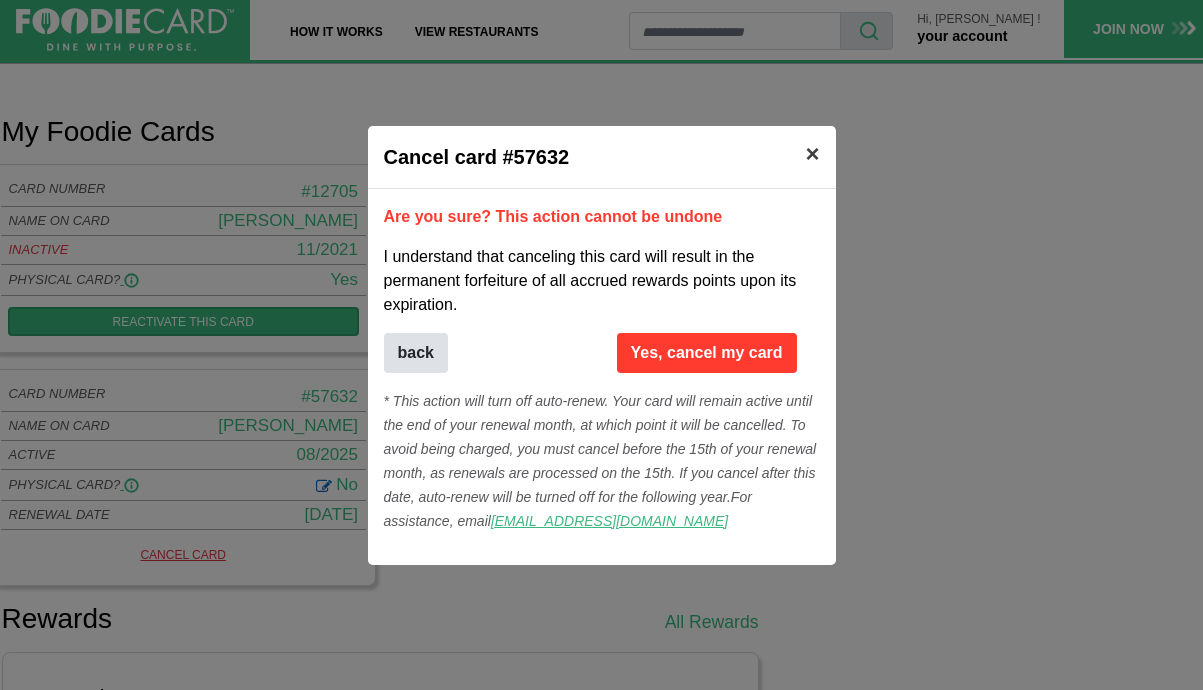 click on "×" at bounding box center [812, 153] 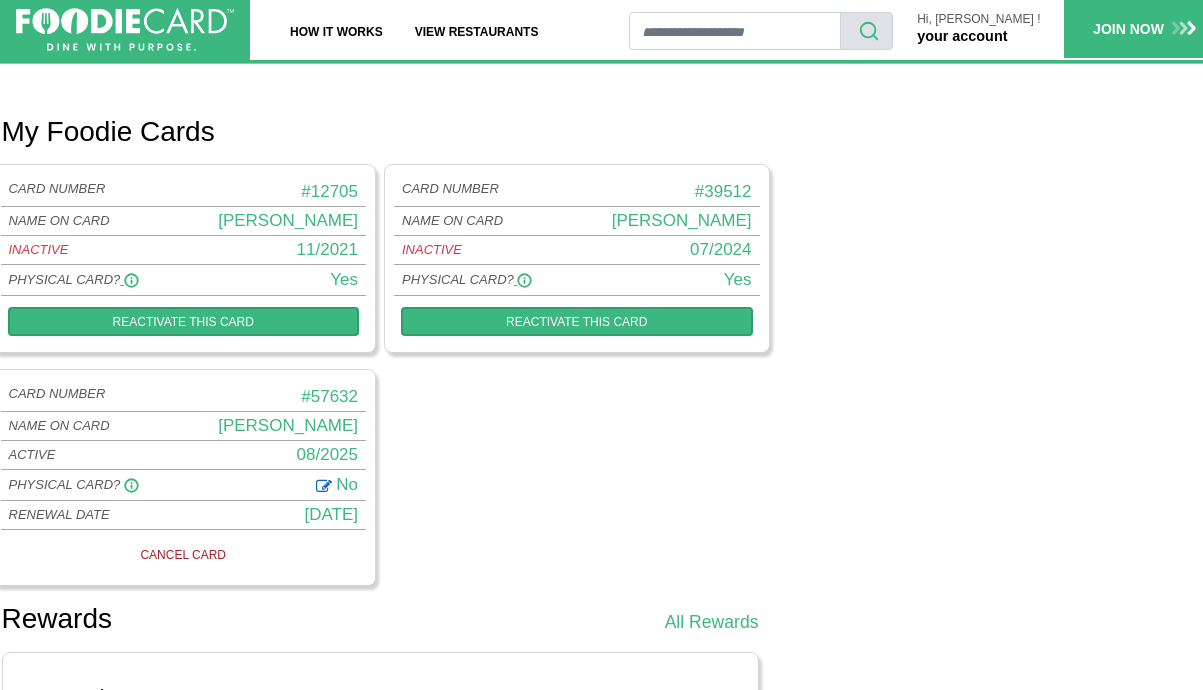click on "CANCEL CARD" at bounding box center [184, 555] 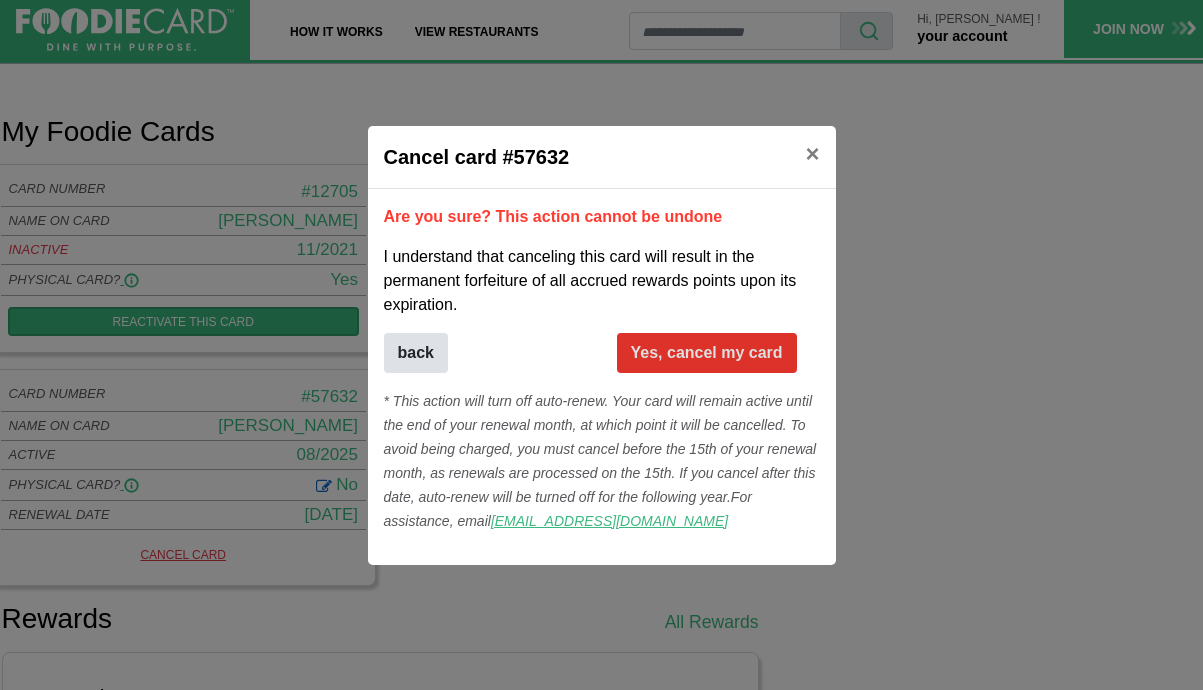 click on "Yes, cancel my card" at bounding box center (707, 353) 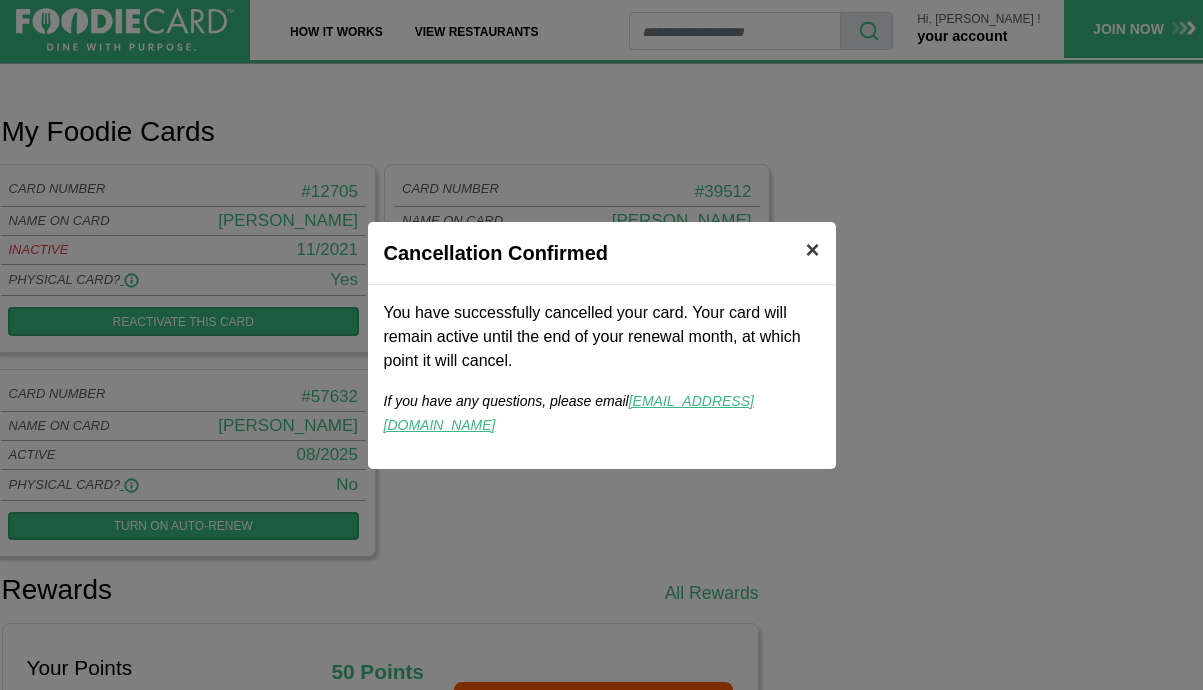 click on "×" at bounding box center (812, 249) 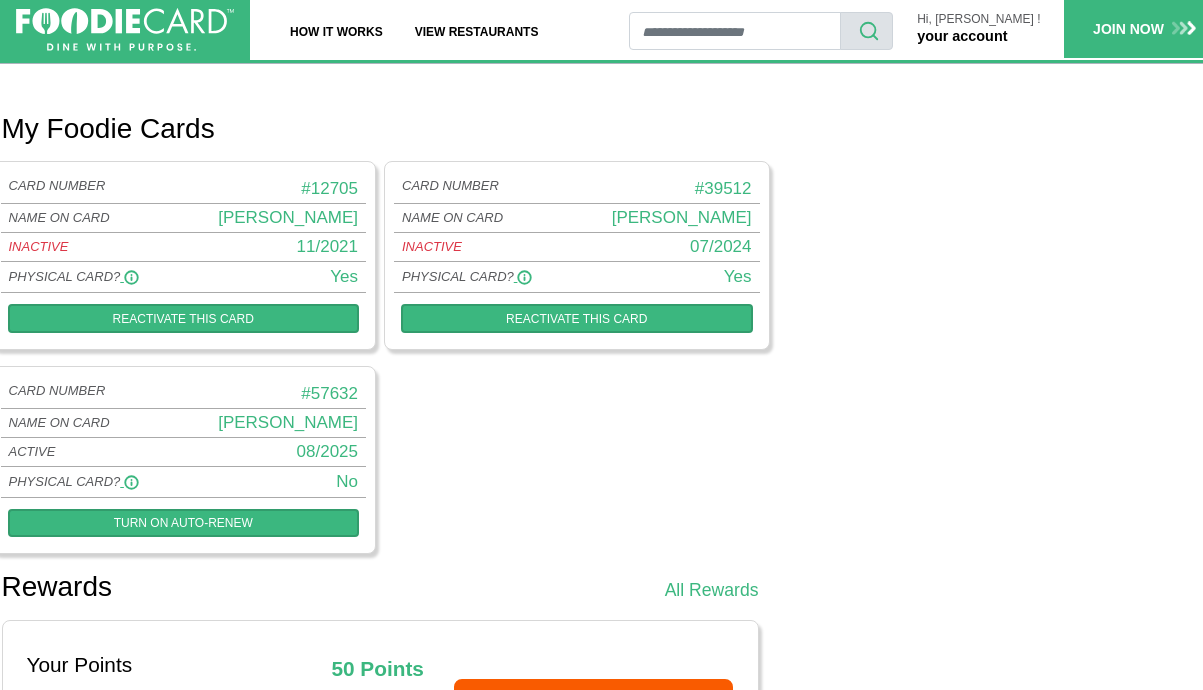 scroll, scrollTop: 964, scrollLeft: 0, axis: vertical 